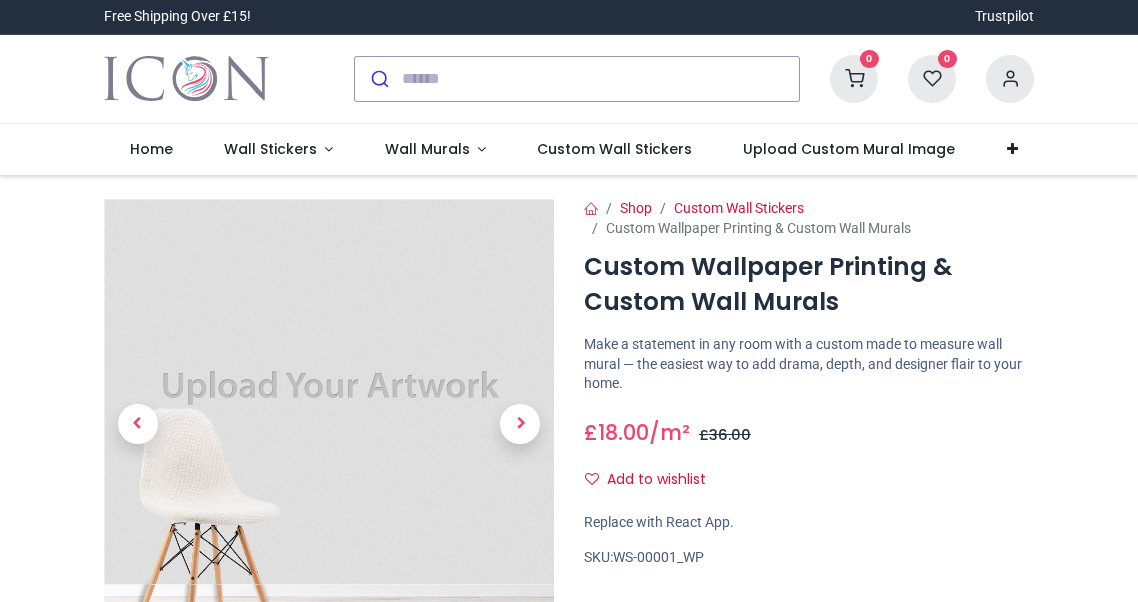 scroll, scrollTop: 0, scrollLeft: 0, axis: both 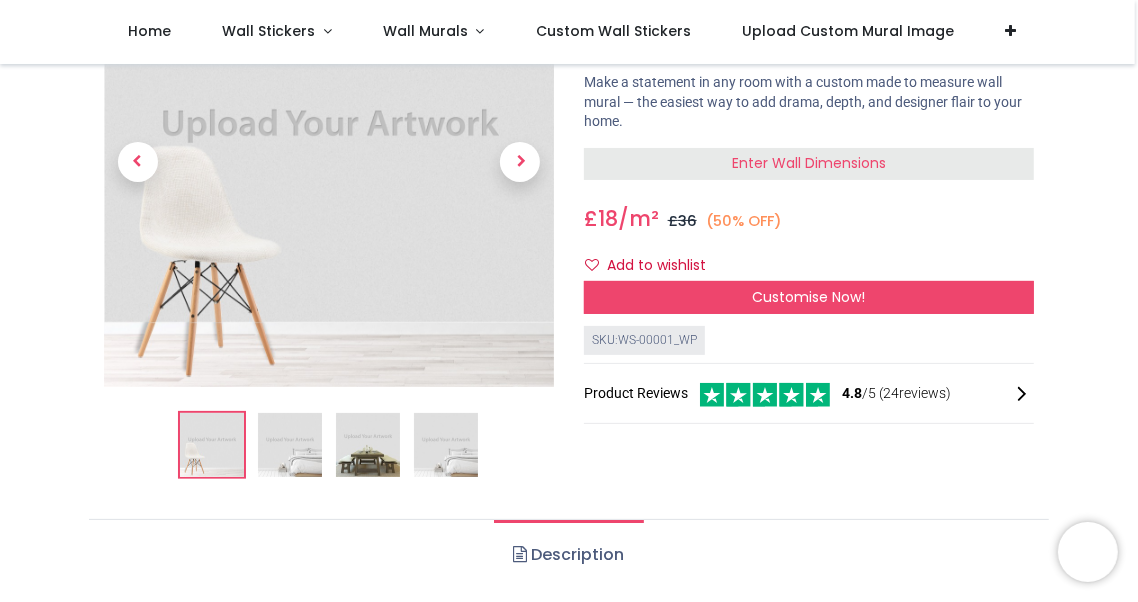 click at bounding box center (329, 162) 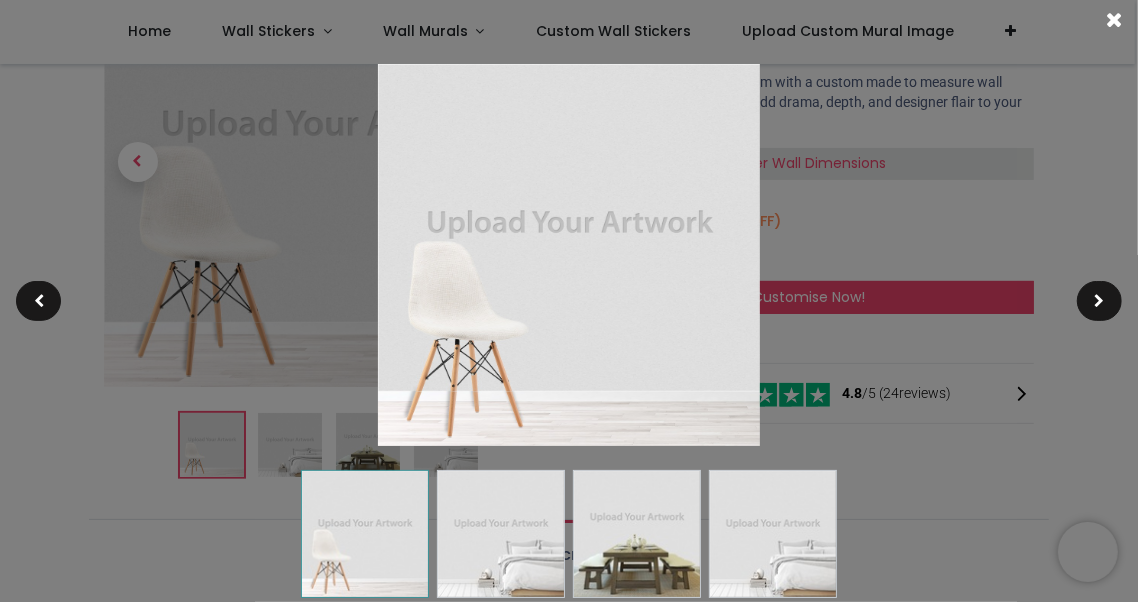click at bounding box center [569, 301] 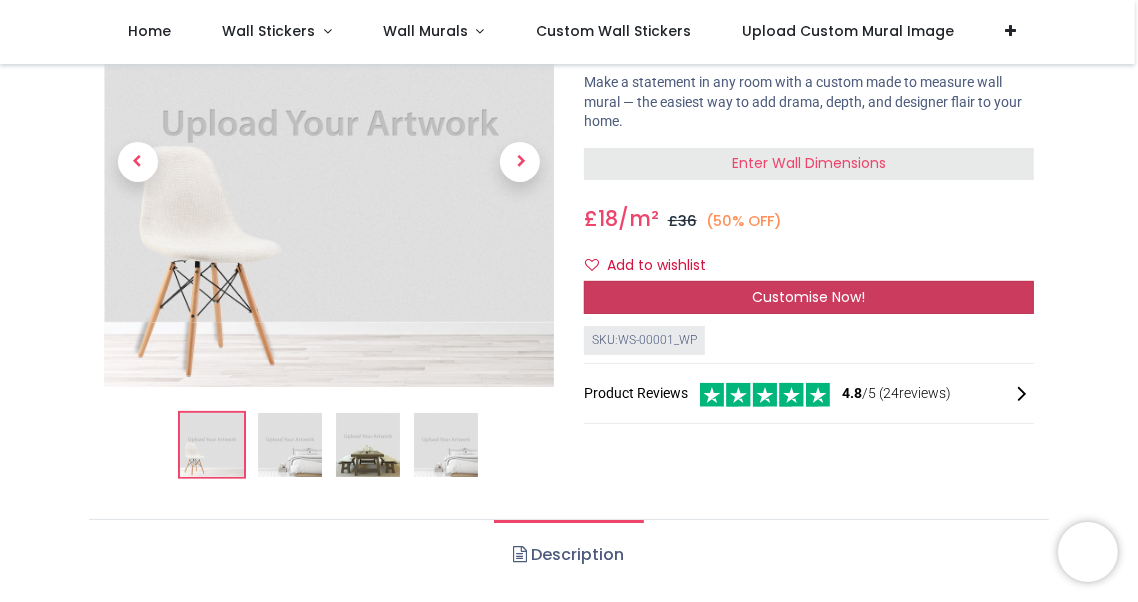 click on "Customise Now!" at bounding box center [809, 298] 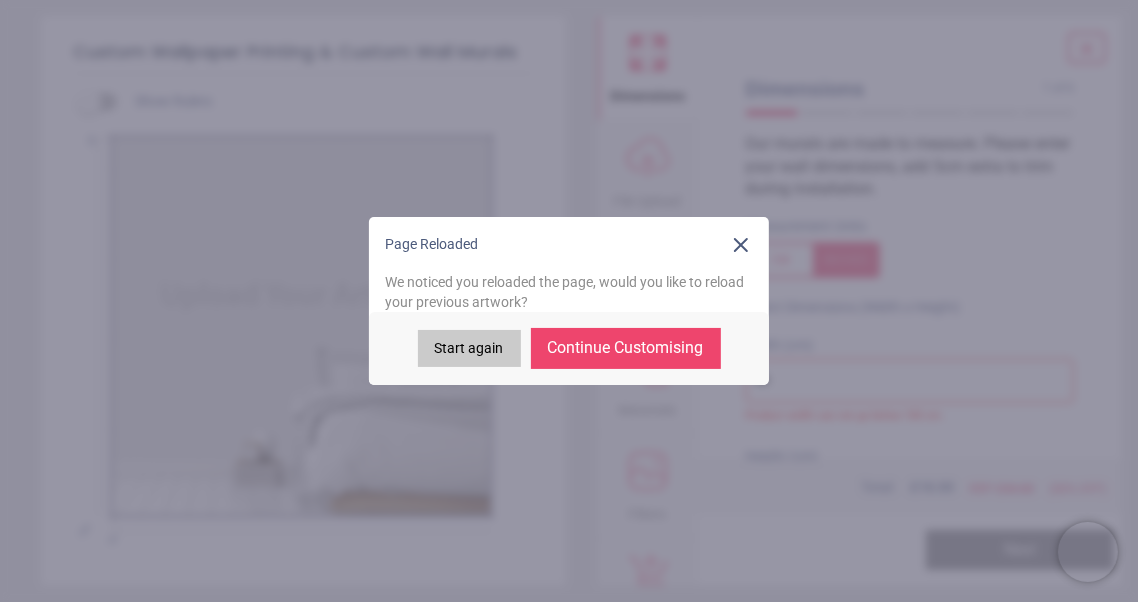 click on "Continue Customising" at bounding box center [626, 348] 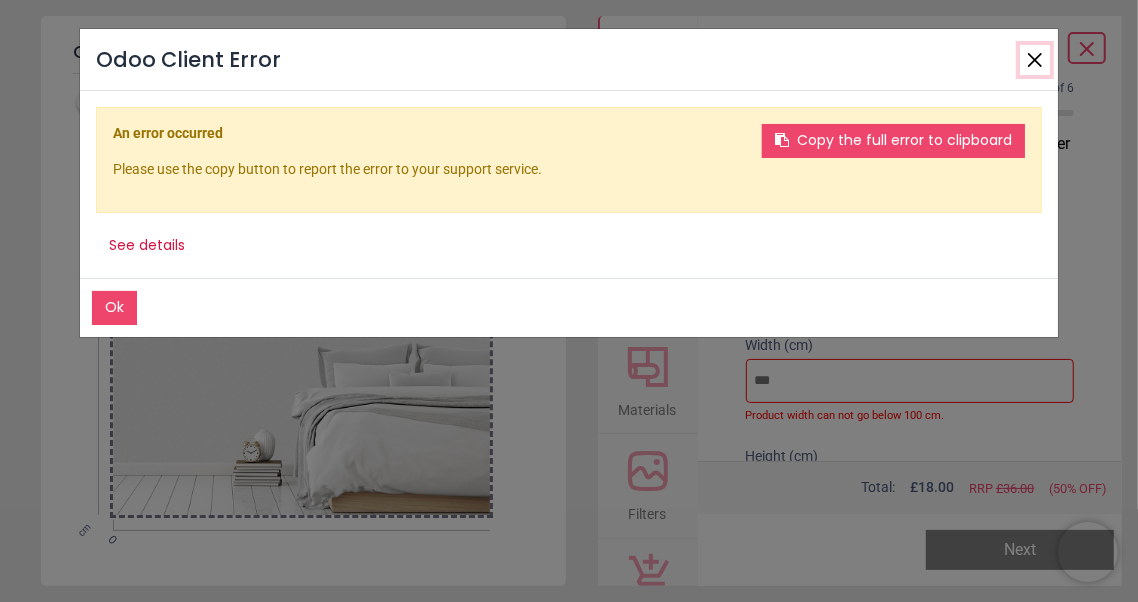click 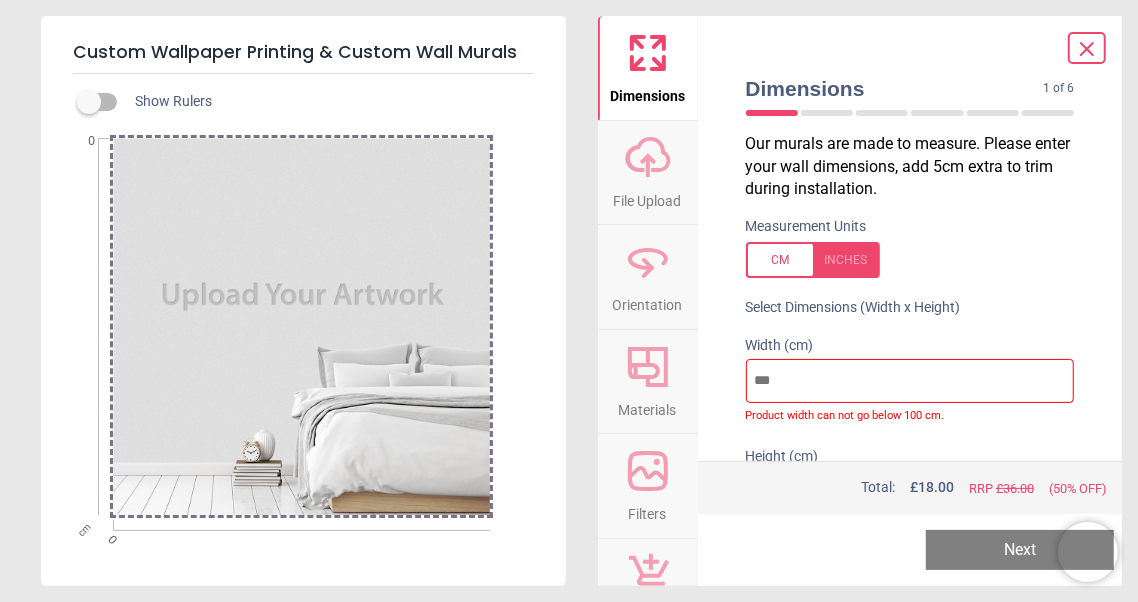 click 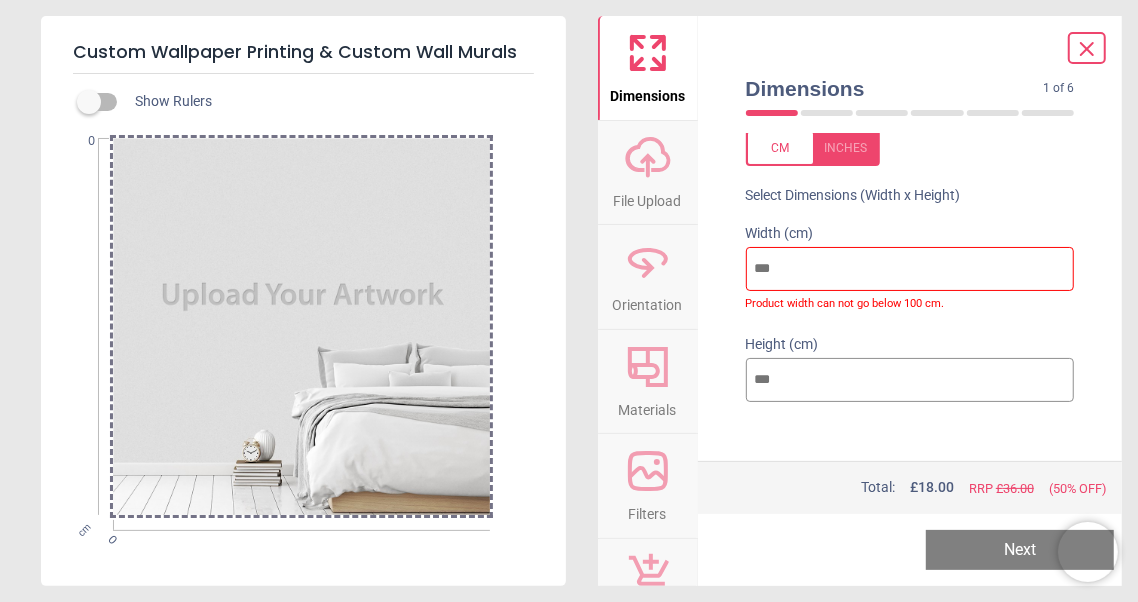 scroll, scrollTop: 118, scrollLeft: 0, axis: vertical 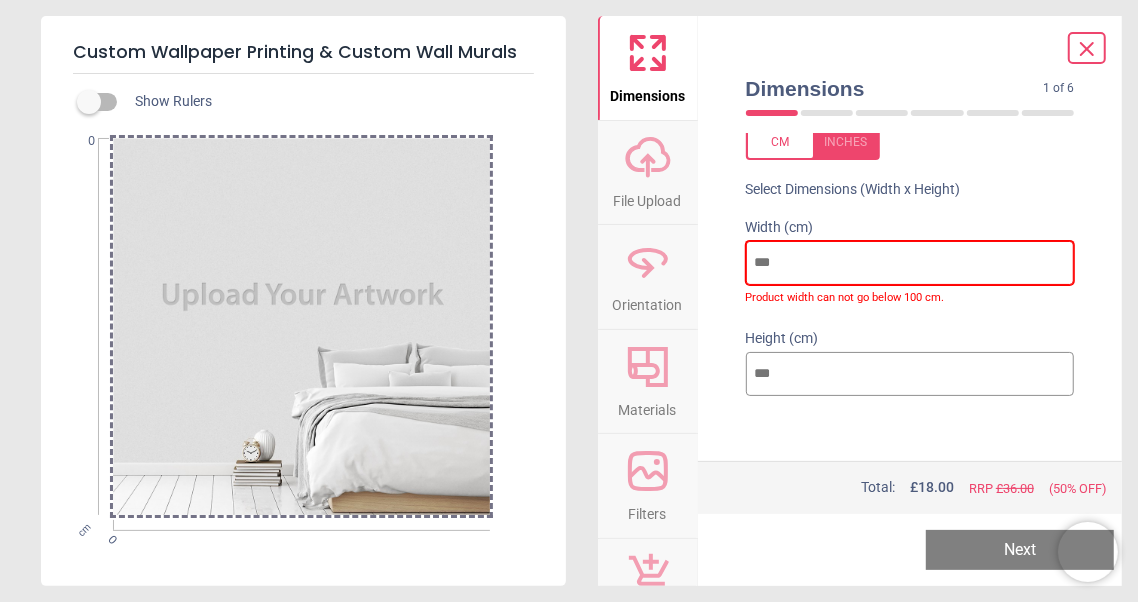 click at bounding box center (910, 263) 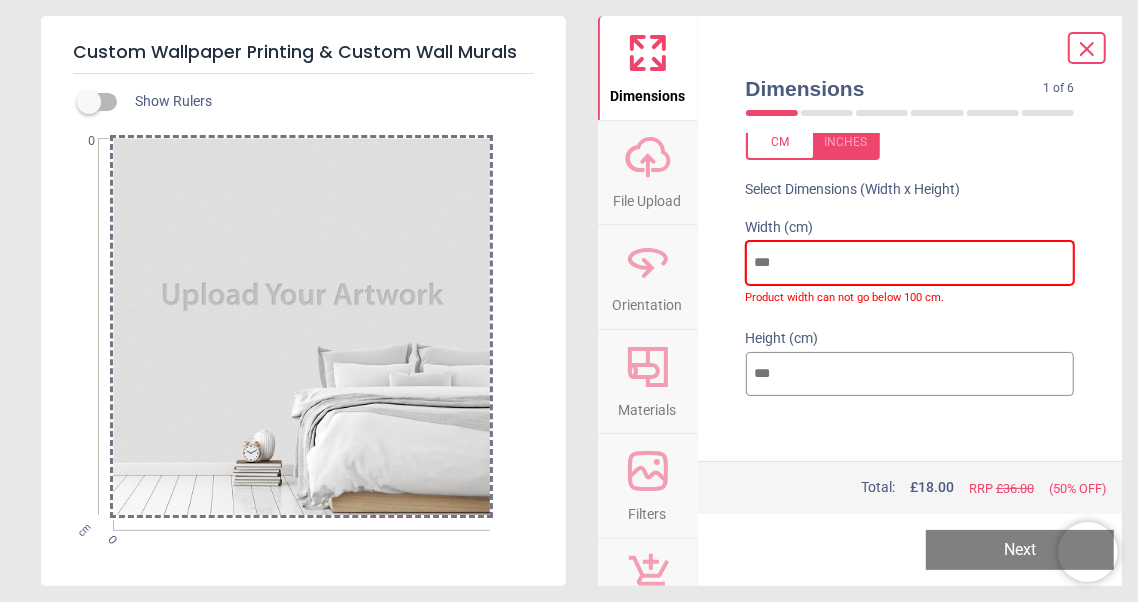 scroll, scrollTop: 0, scrollLeft: 0, axis: both 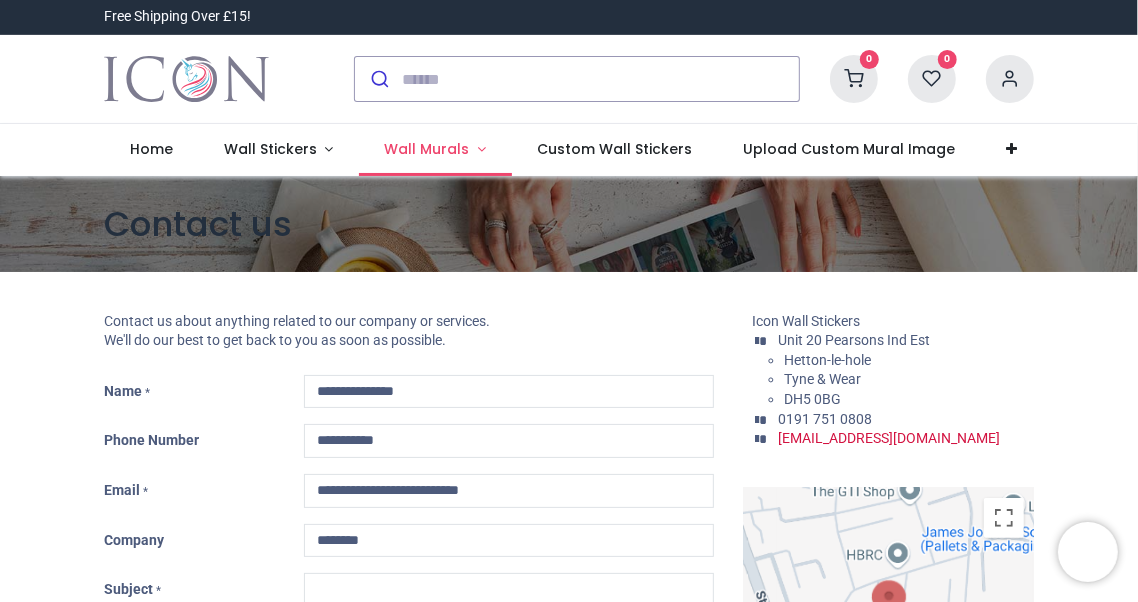 click on "Wall Murals" at bounding box center [427, 149] 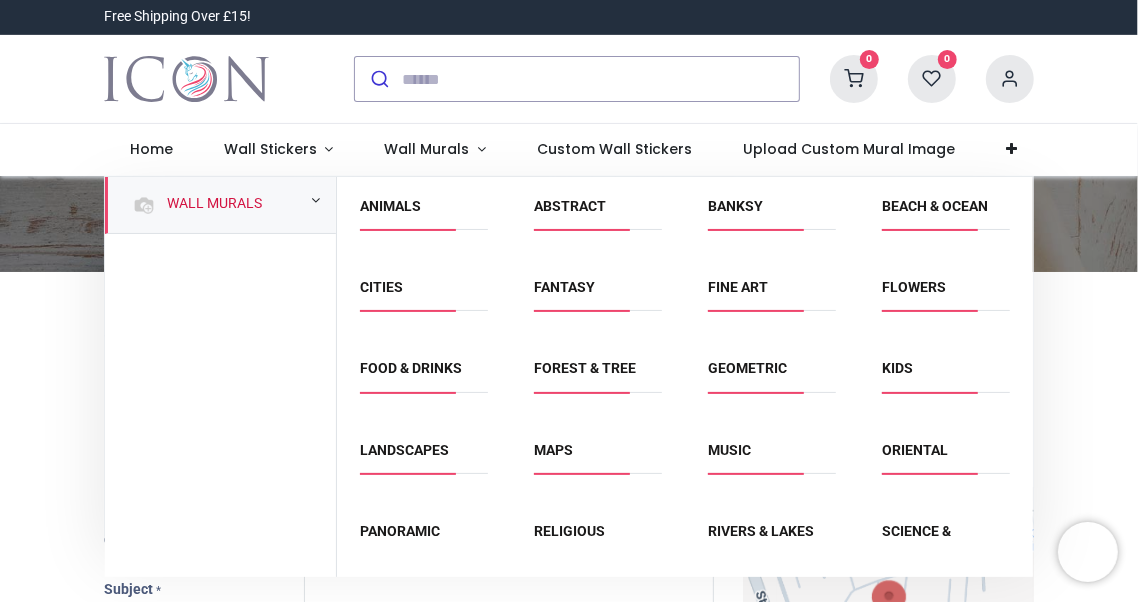 click on "Wall Murals" at bounding box center (220, 205) 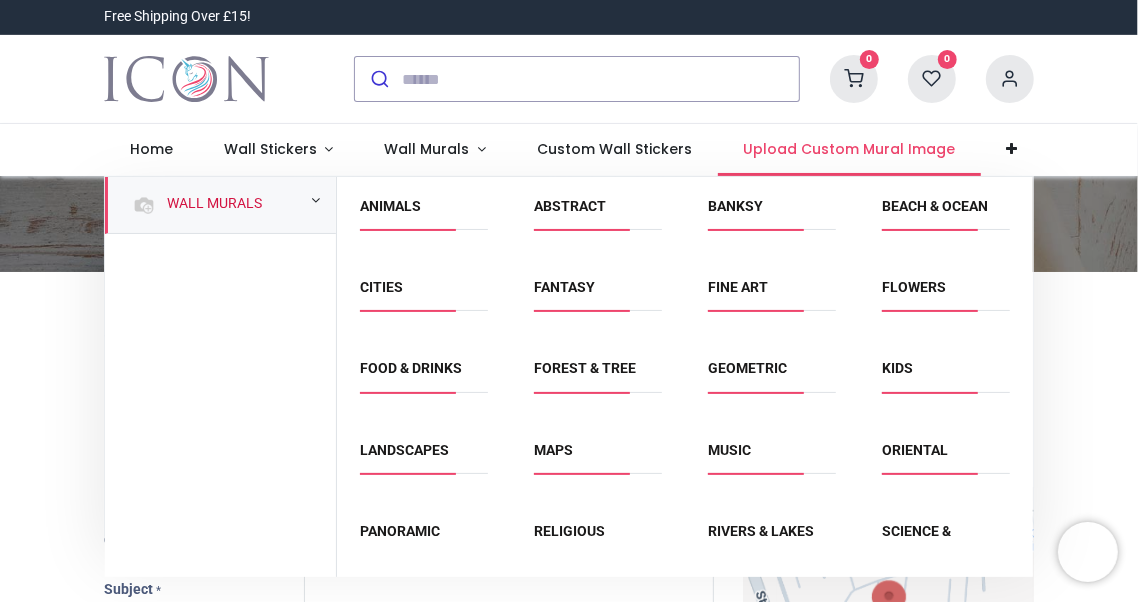 click on "Upload Custom Mural Image" at bounding box center [849, 149] 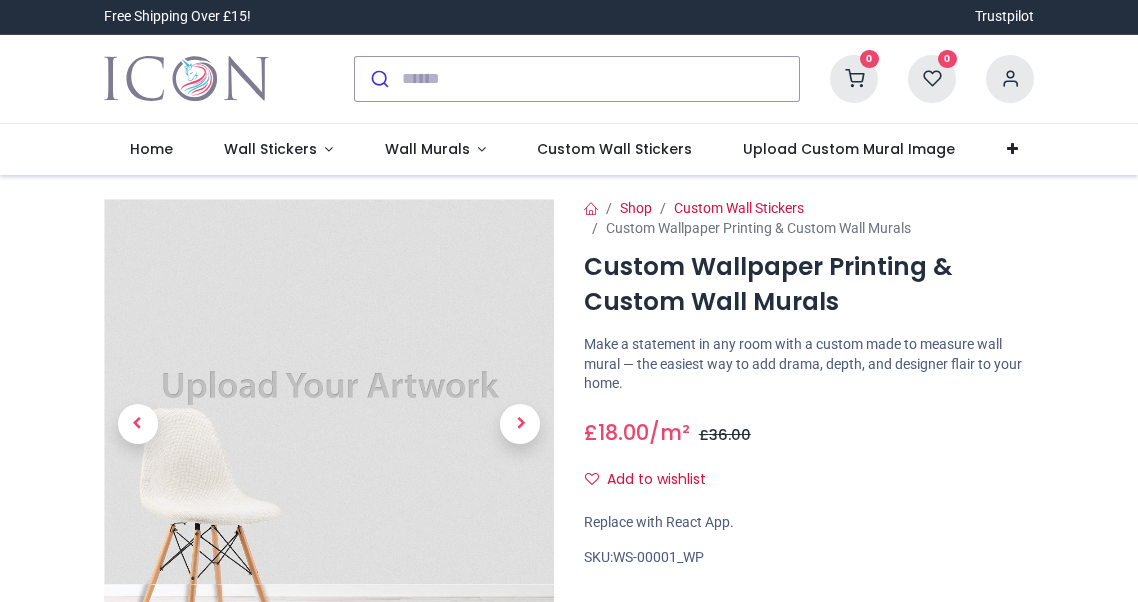 scroll, scrollTop: 0, scrollLeft: 0, axis: both 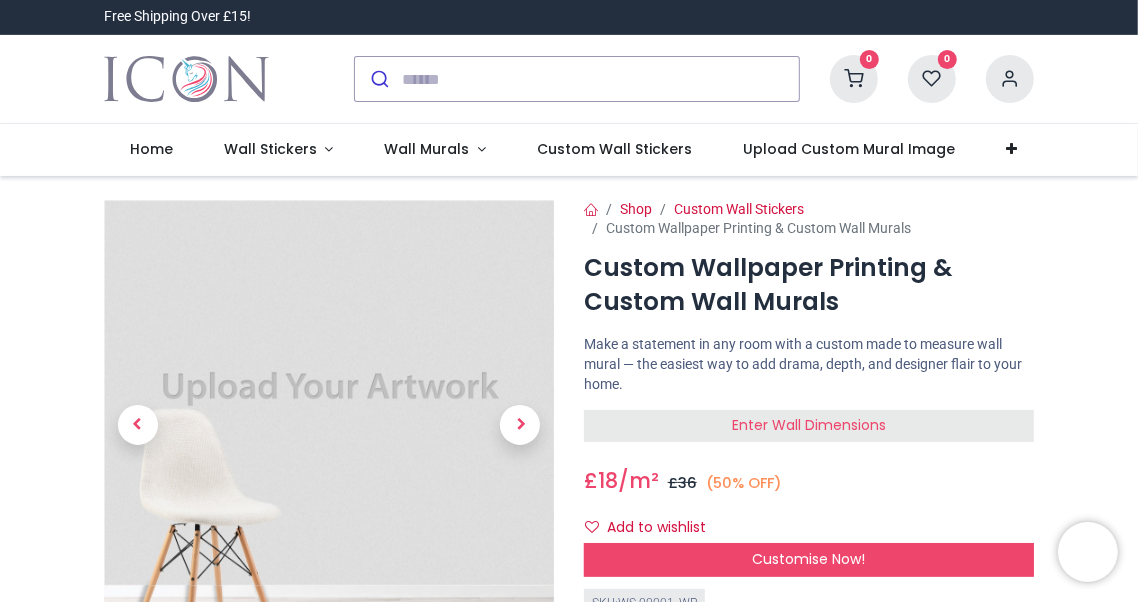 click on "Enter Wall Dimensions" at bounding box center (809, 425) 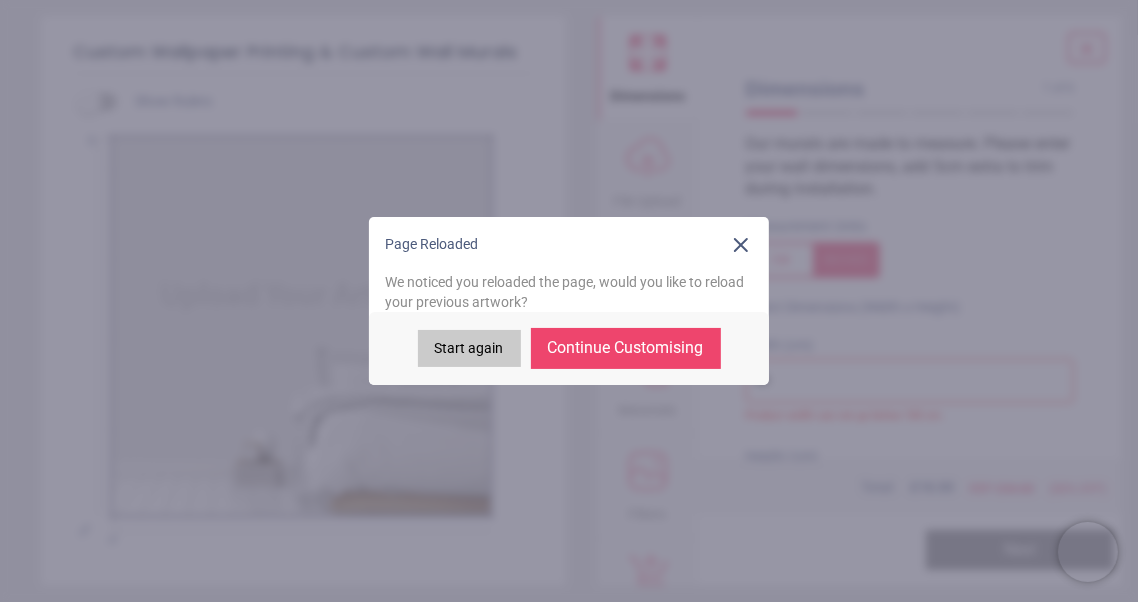 click on "Start again" at bounding box center [469, 349] 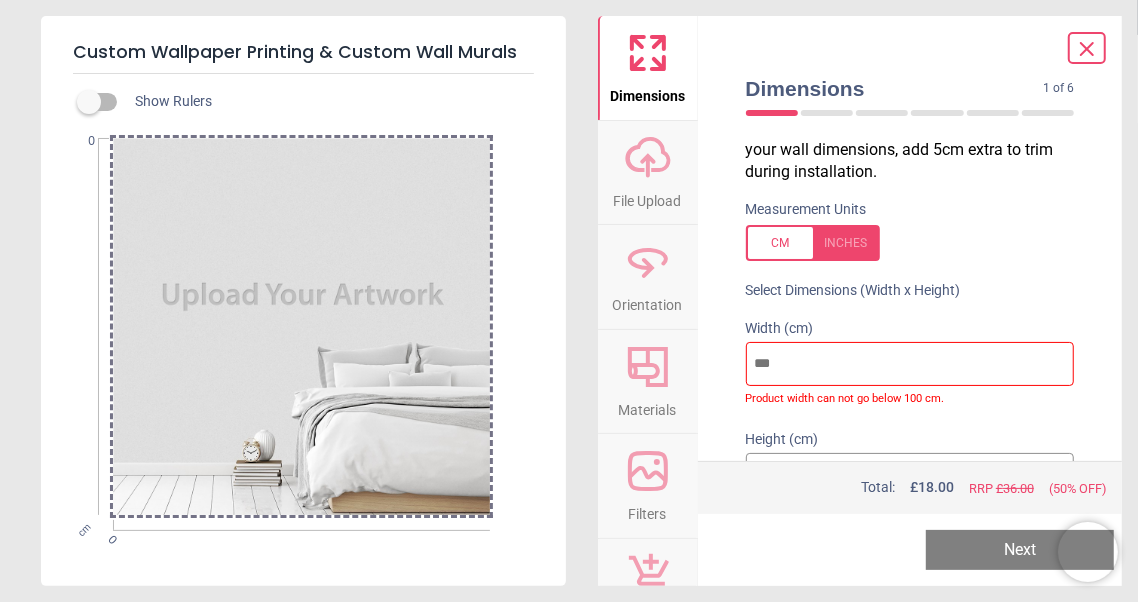 scroll, scrollTop: 0, scrollLeft: 0, axis: both 